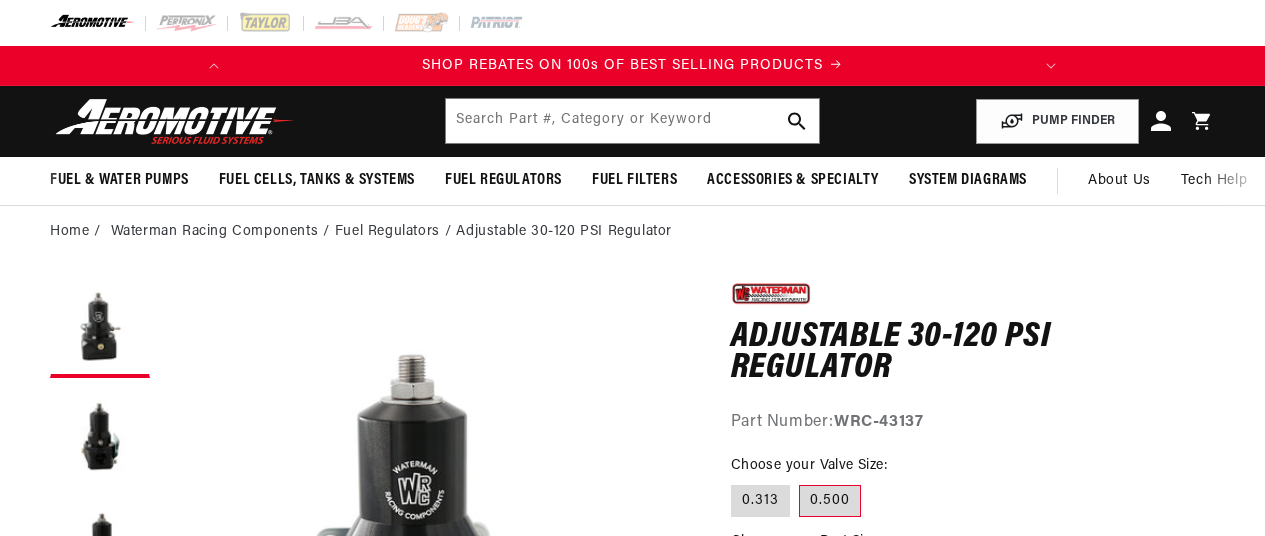 scroll, scrollTop: 0, scrollLeft: 0, axis: both 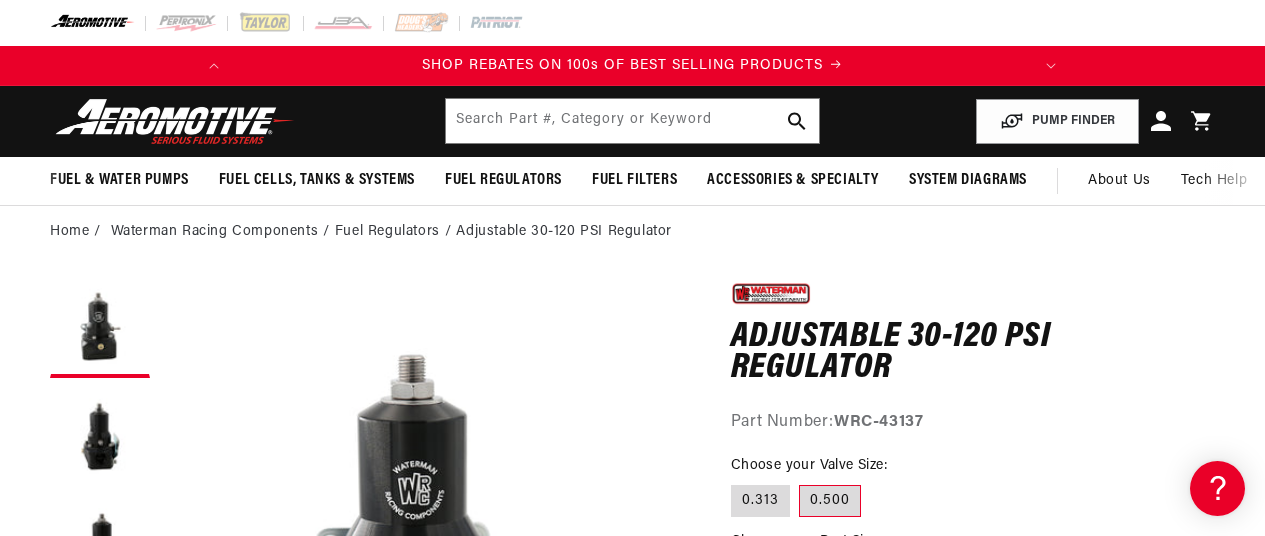 click 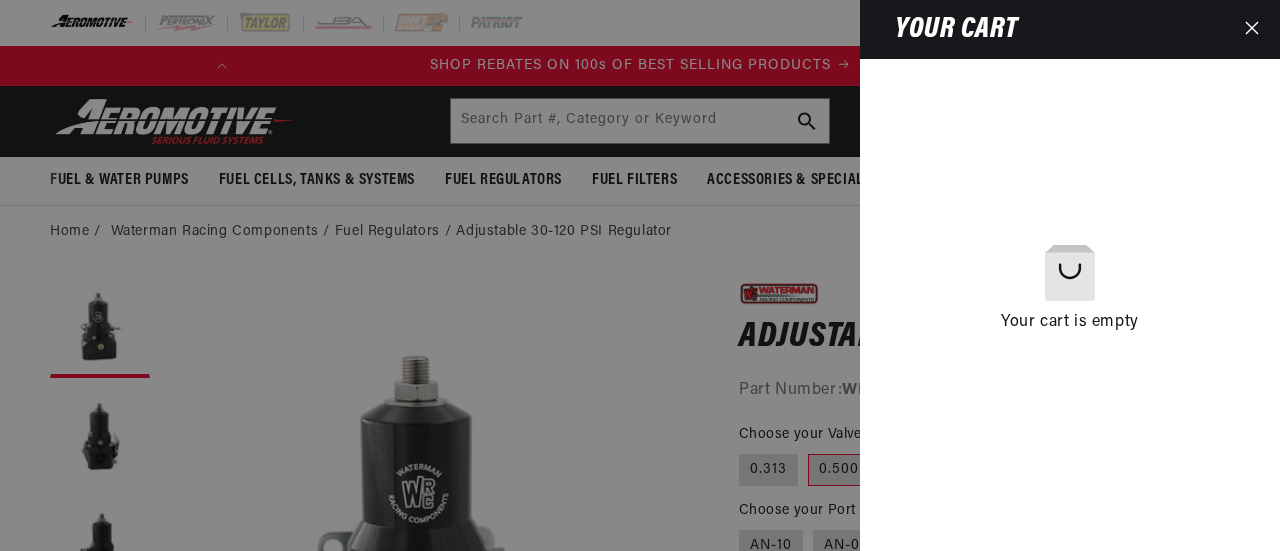 click 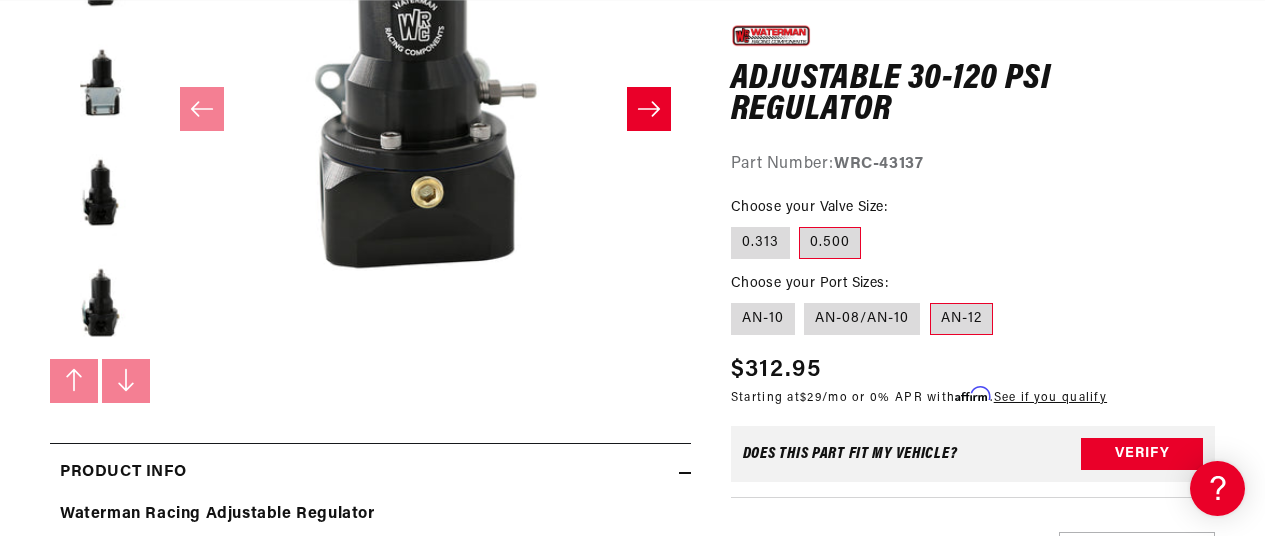 scroll, scrollTop: 466, scrollLeft: 0, axis: vertical 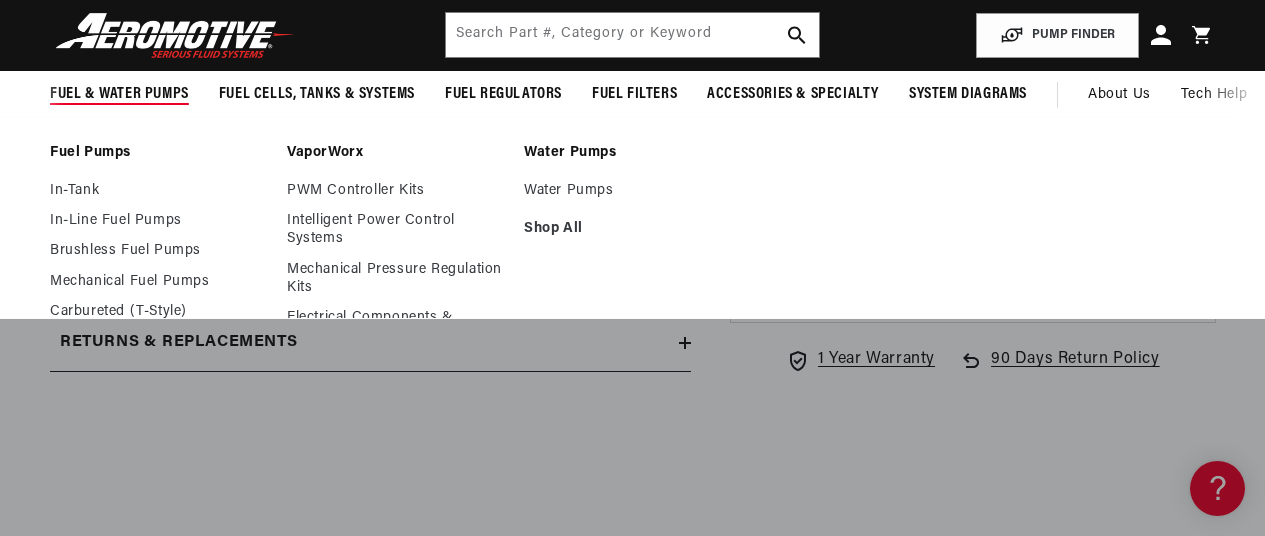 click on "Fuel & Water Pumps" at bounding box center [119, 94] 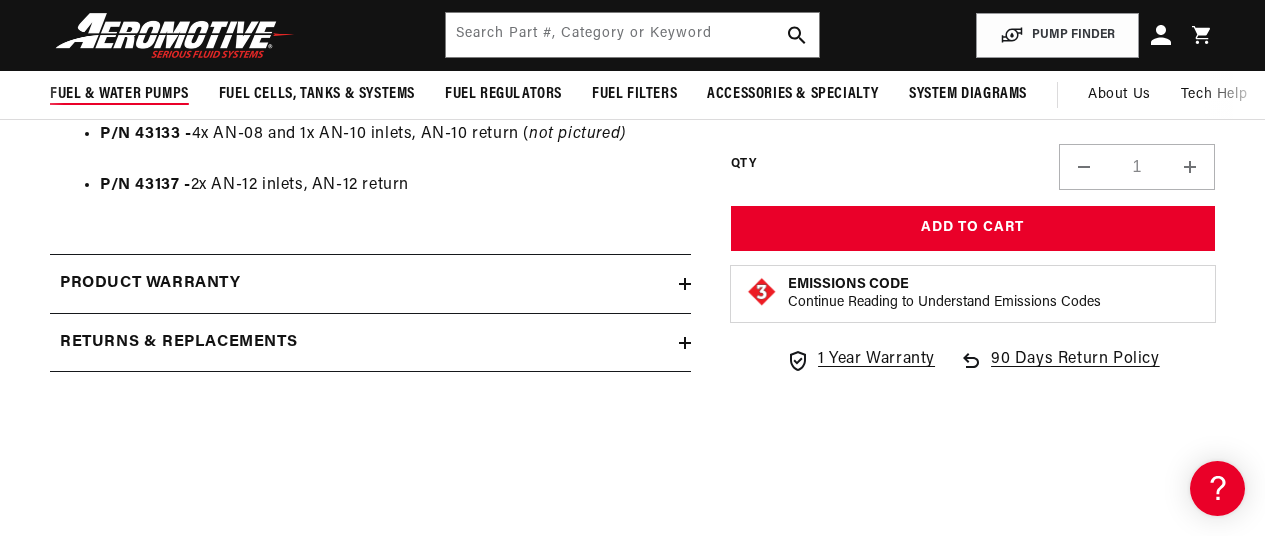 scroll, scrollTop: 0, scrollLeft: 995, axis: horizontal 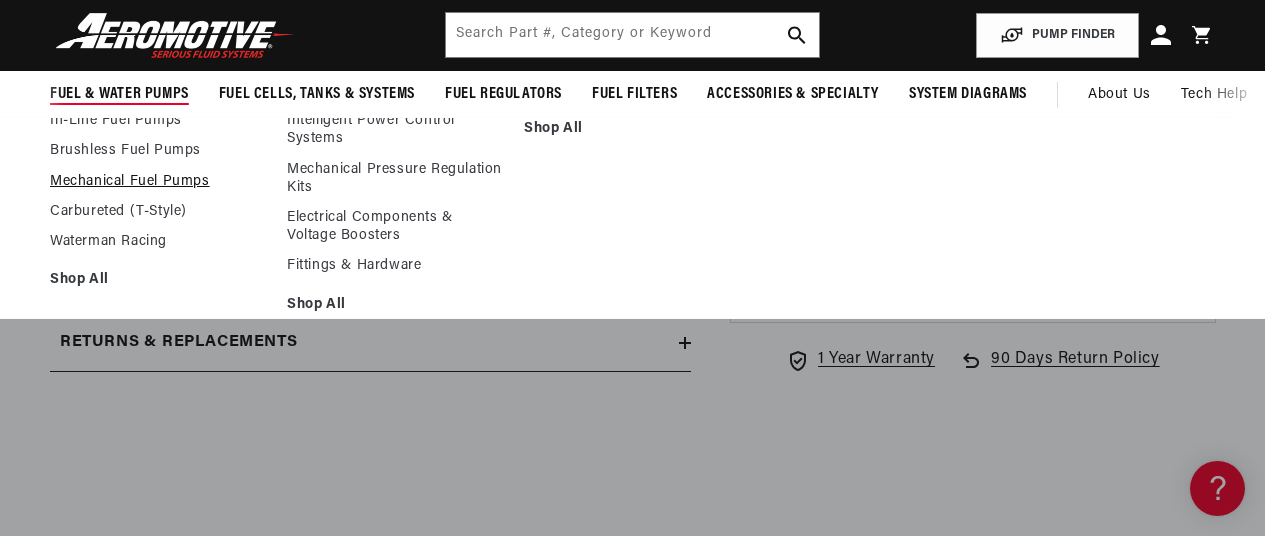 click on "Mechanical Fuel Pumps" at bounding box center [158, 182] 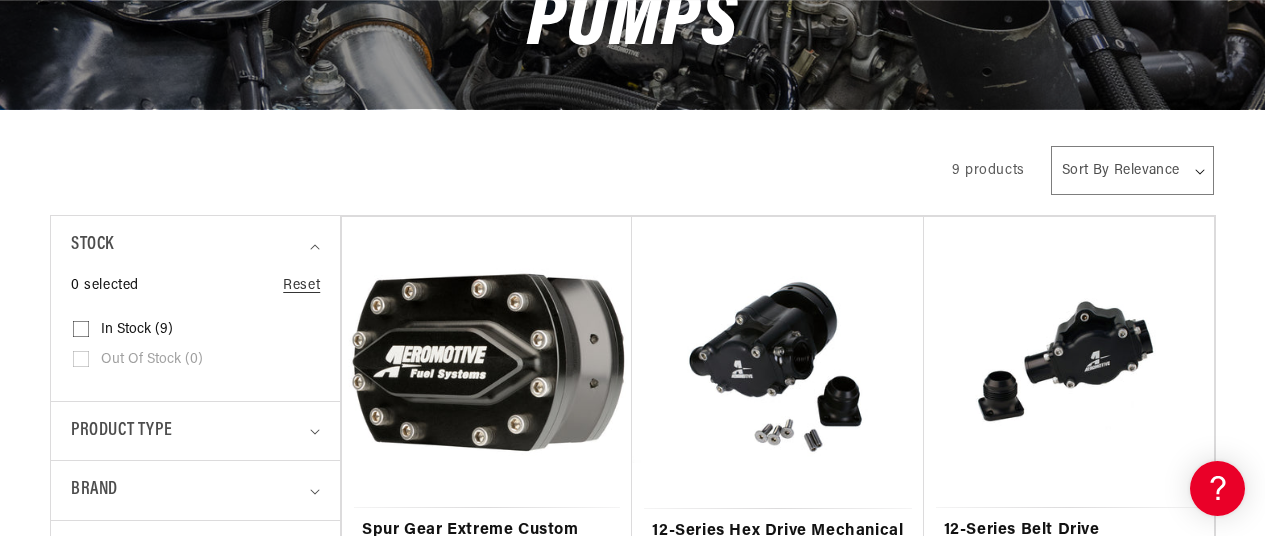 scroll, scrollTop: 440, scrollLeft: 0, axis: vertical 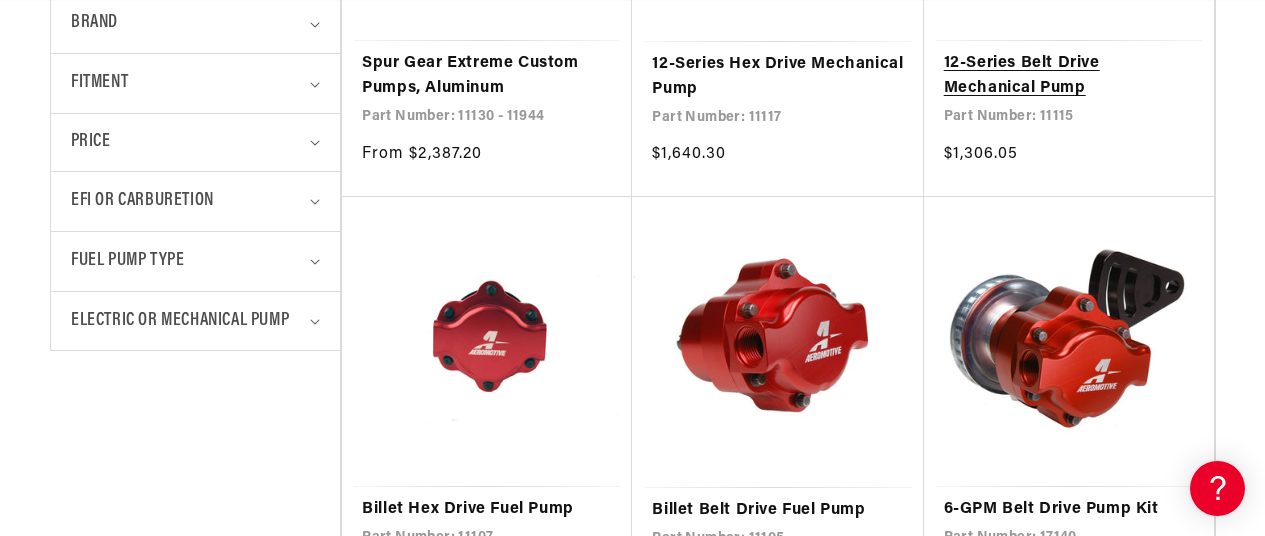 click on "12-Series Belt Drive Mechanical Pump" at bounding box center [1069, 76] 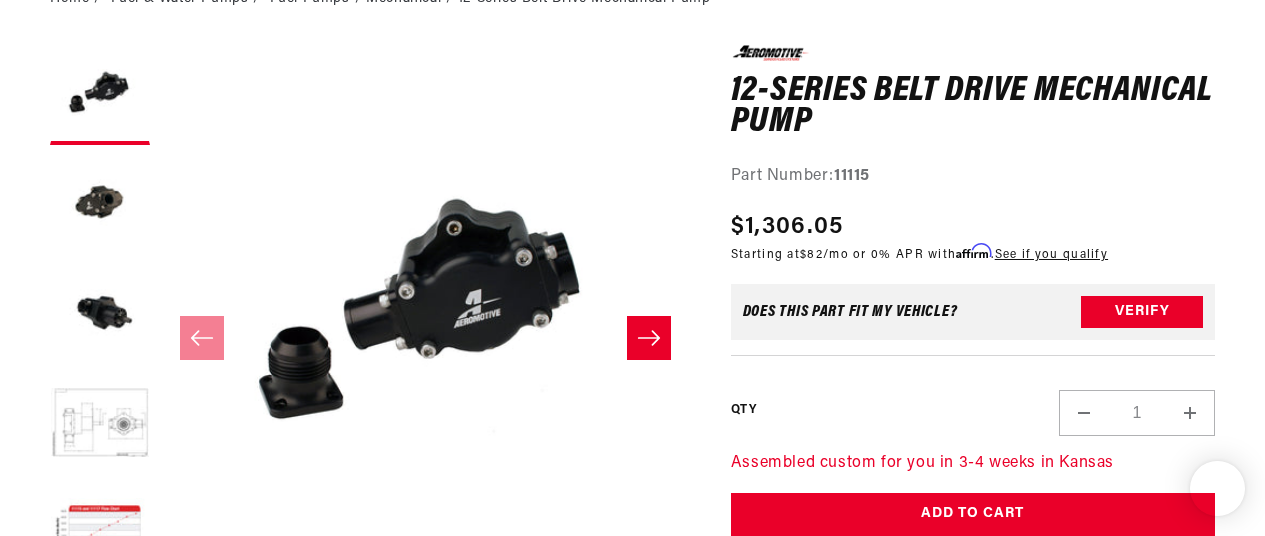 scroll, scrollTop: 233, scrollLeft: 0, axis: vertical 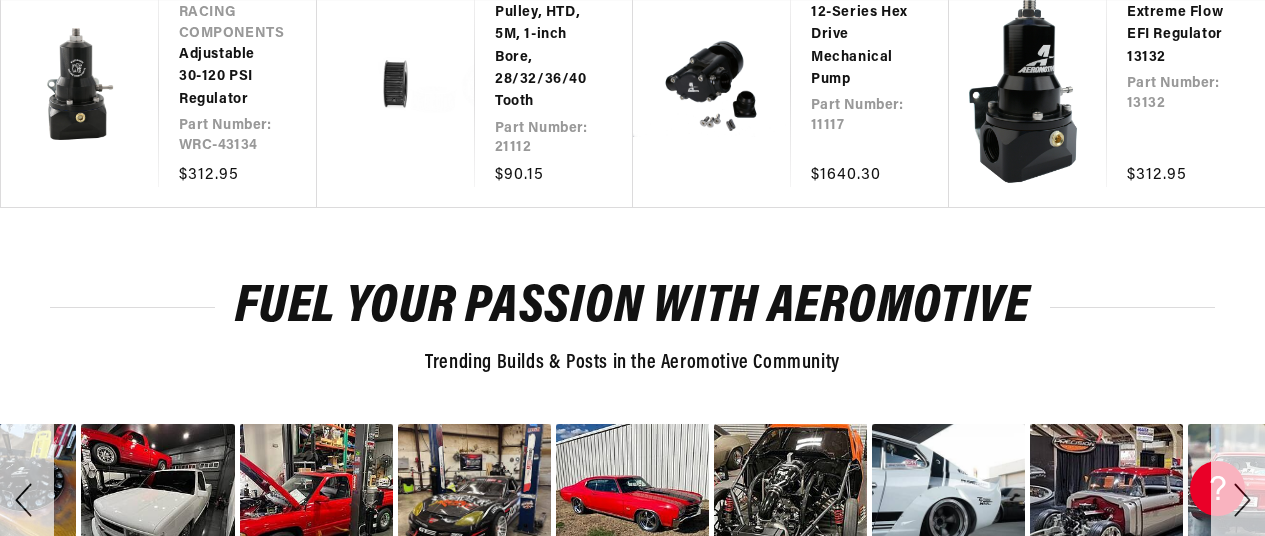 click on "12 GPM Dual Fuel Rail Fuel Injected" at bounding box center [201, -934] 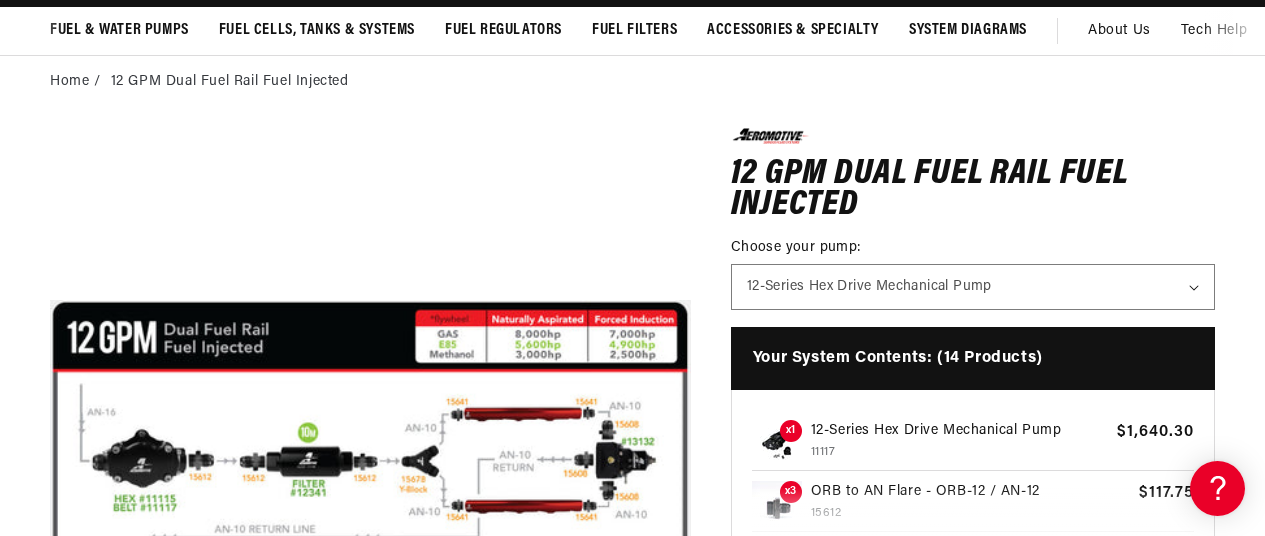 scroll, scrollTop: 230, scrollLeft: 0, axis: vertical 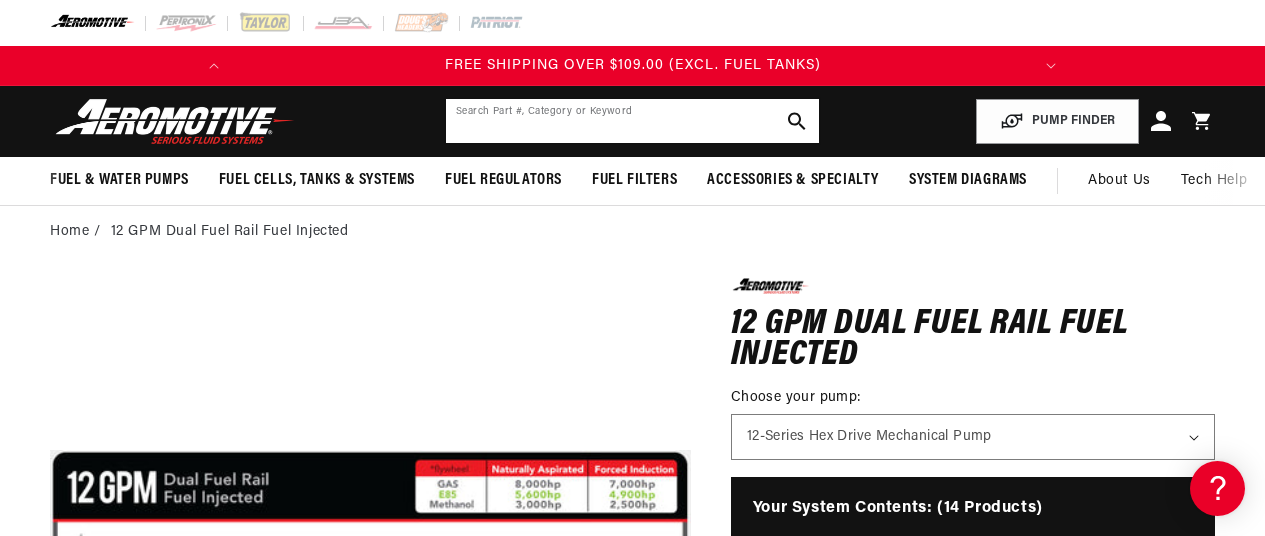 click 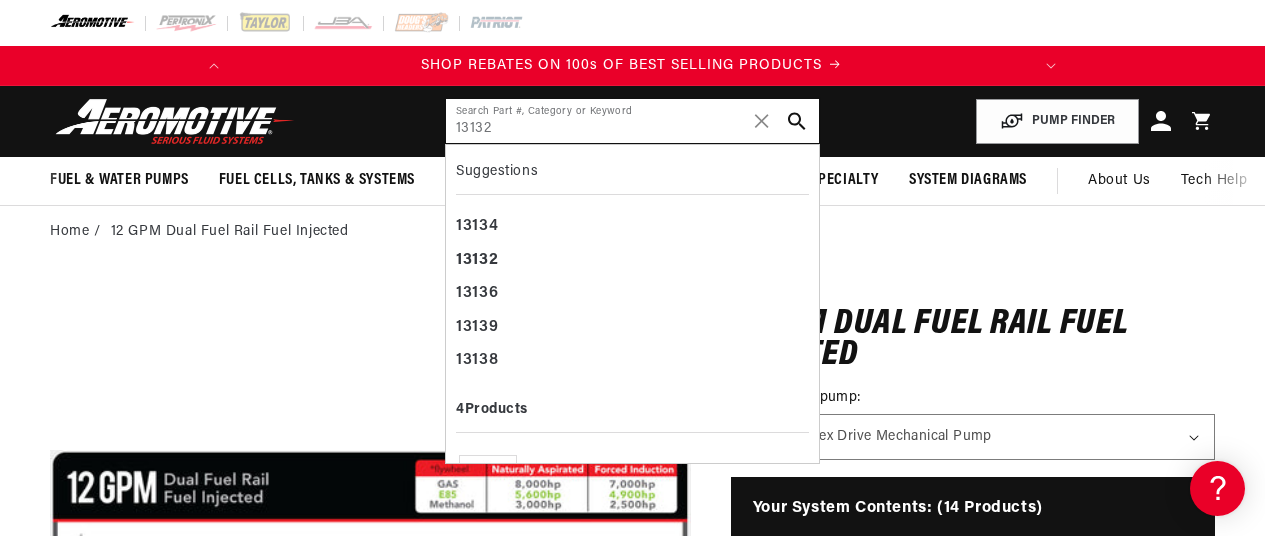 scroll, scrollTop: 0, scrollLeft: 0, axis: both 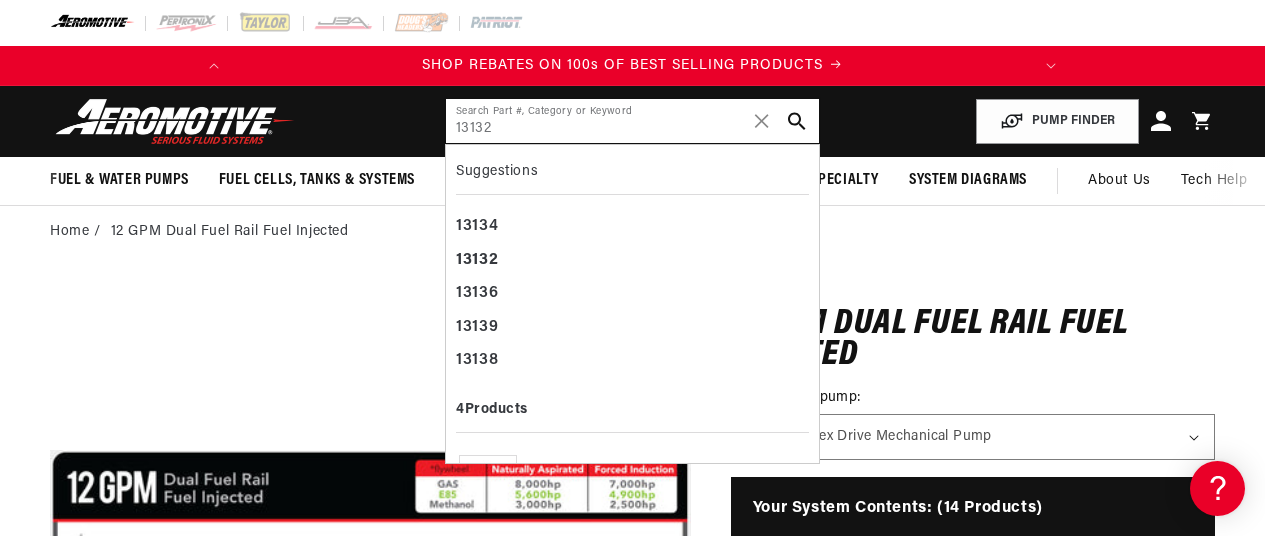 type on "13132" 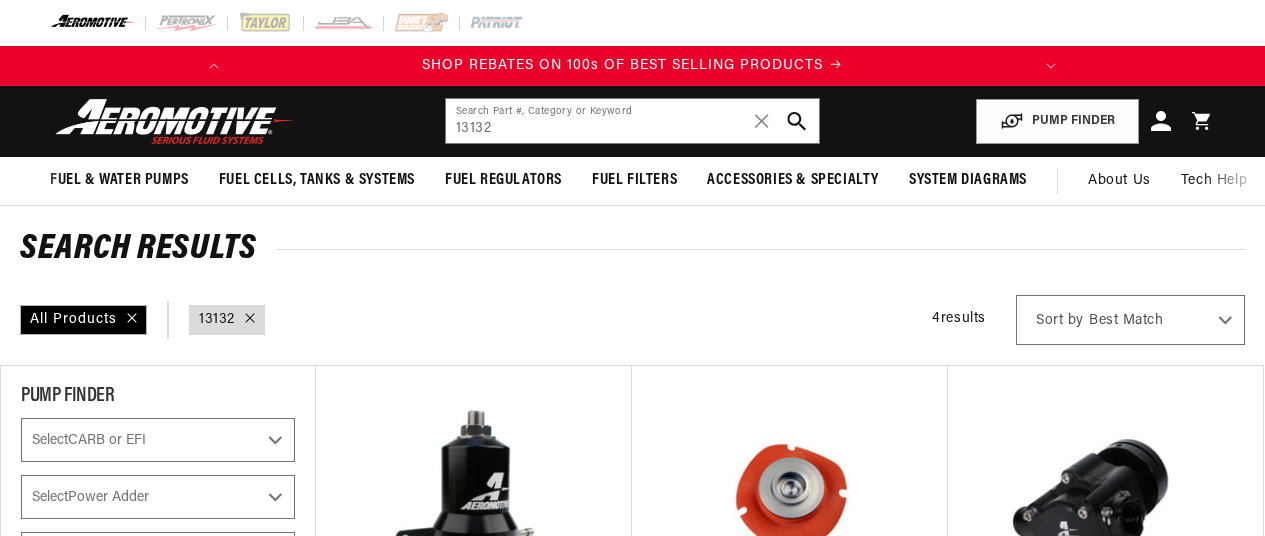 scroll, scrollTop: 0, scrollLeft: 0, axis: both 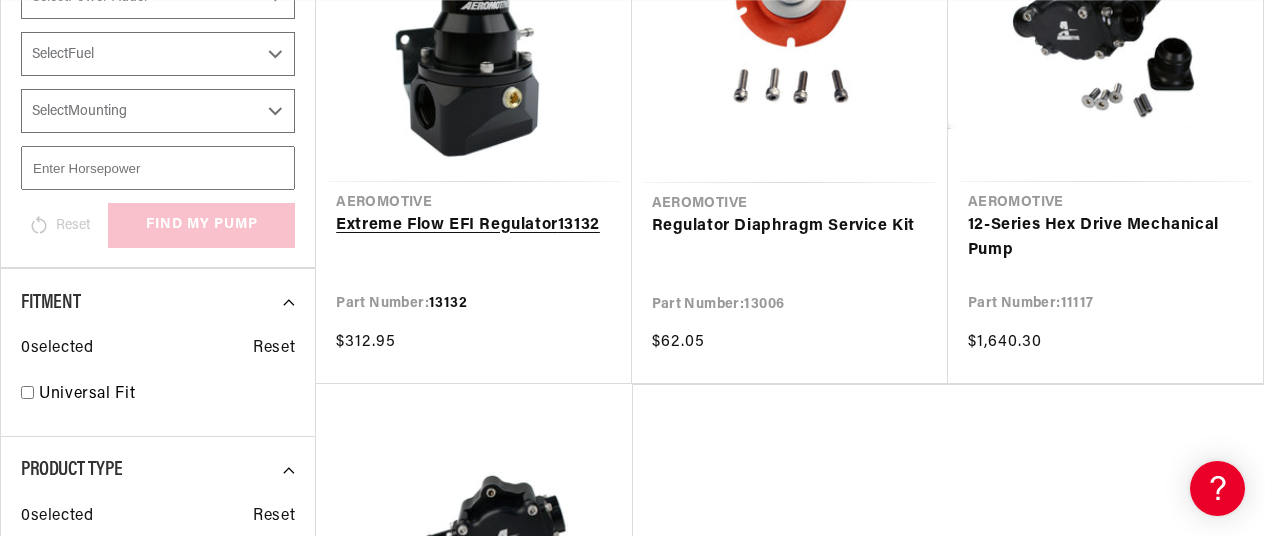 click on "Extreme Flow EFI Regulator  13132" at bounding box center [473, 226] 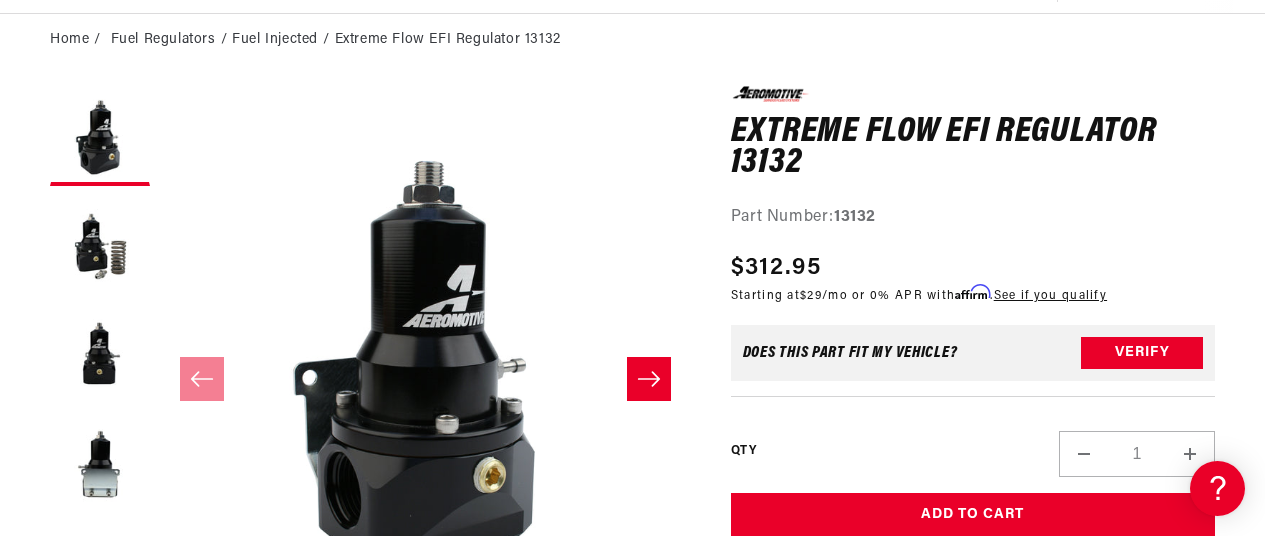 scroll, scrollTop: 0, scrollLeft: 0, axis: both 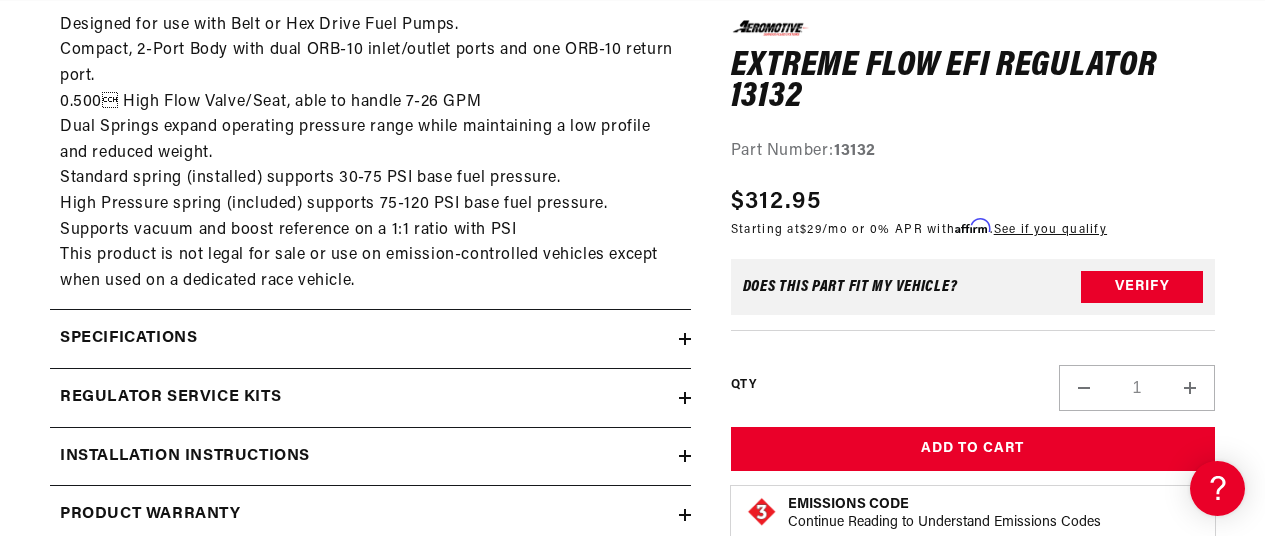 drag, startPoint x: 1279, startPoint y: 49, endPoint x: 1277, endPoint y: 161, distance: 112.01785 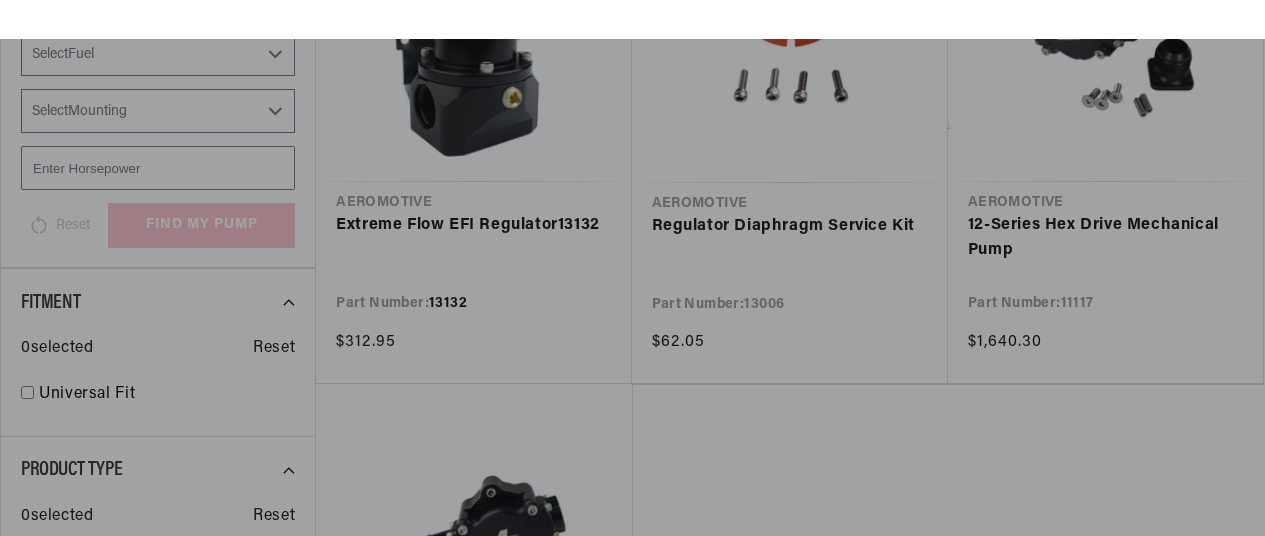 scroll, scrollTop: 500, scrollLeft: 0, axis: vertical 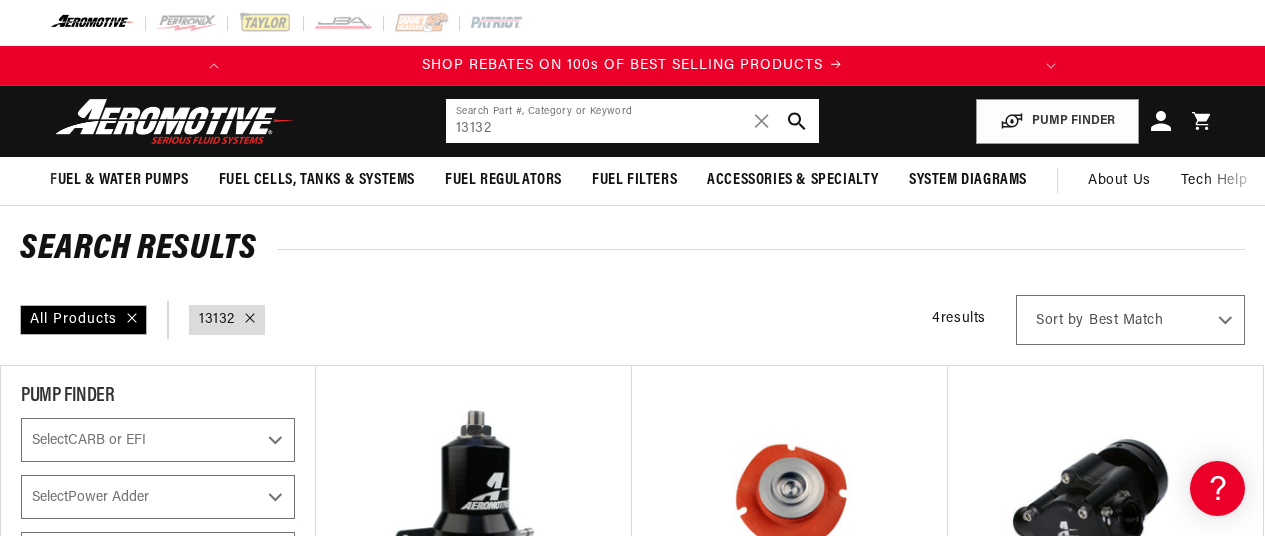 click on "13132" 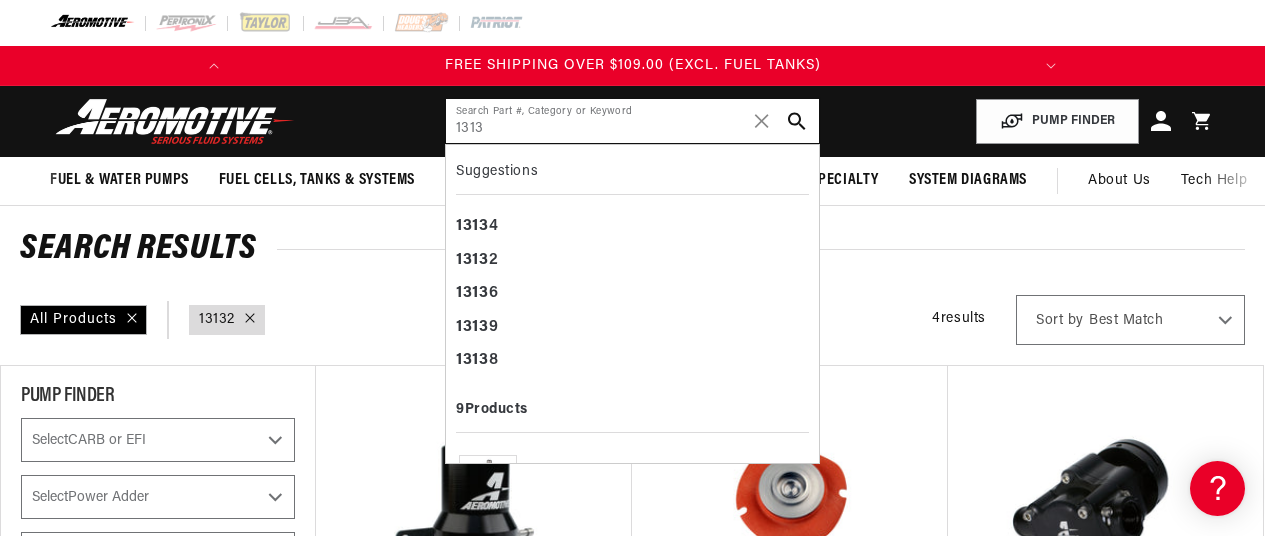 scroll, scrollTop: 0, scrollLeft: 995, axis: horizontal 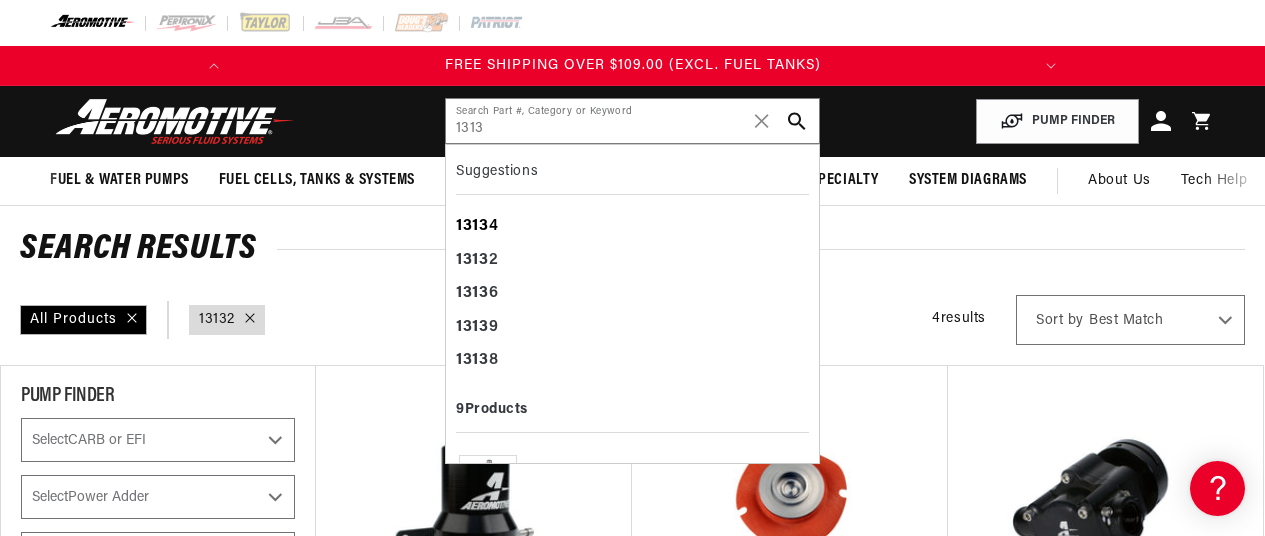 click on "1313 4" 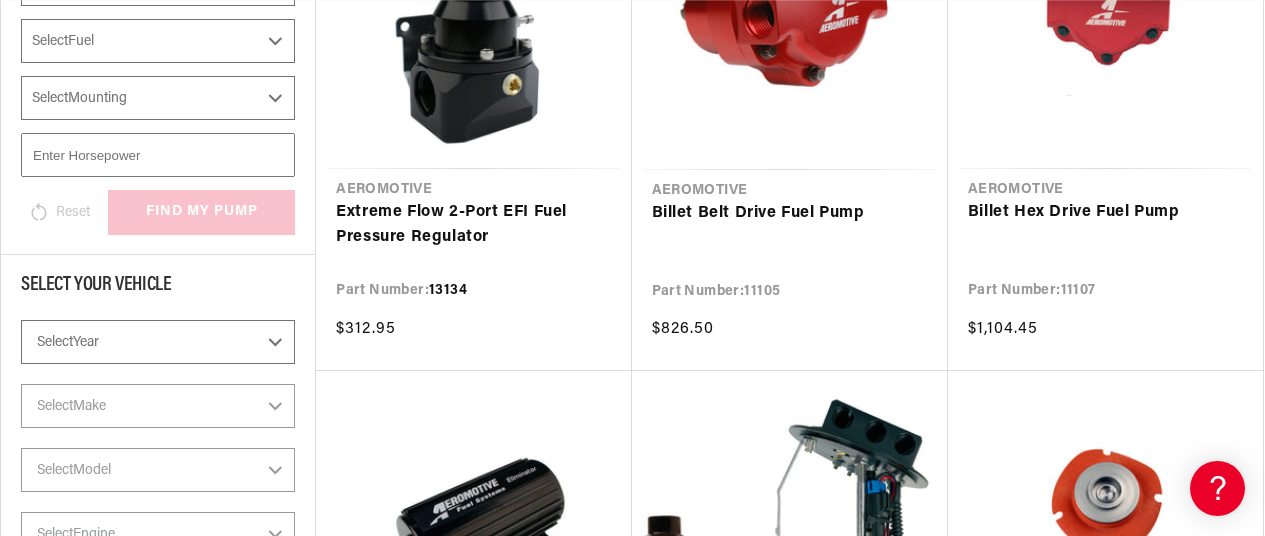 scroll, scrollTop: 545, scrollLeft: 0, axis: vertical 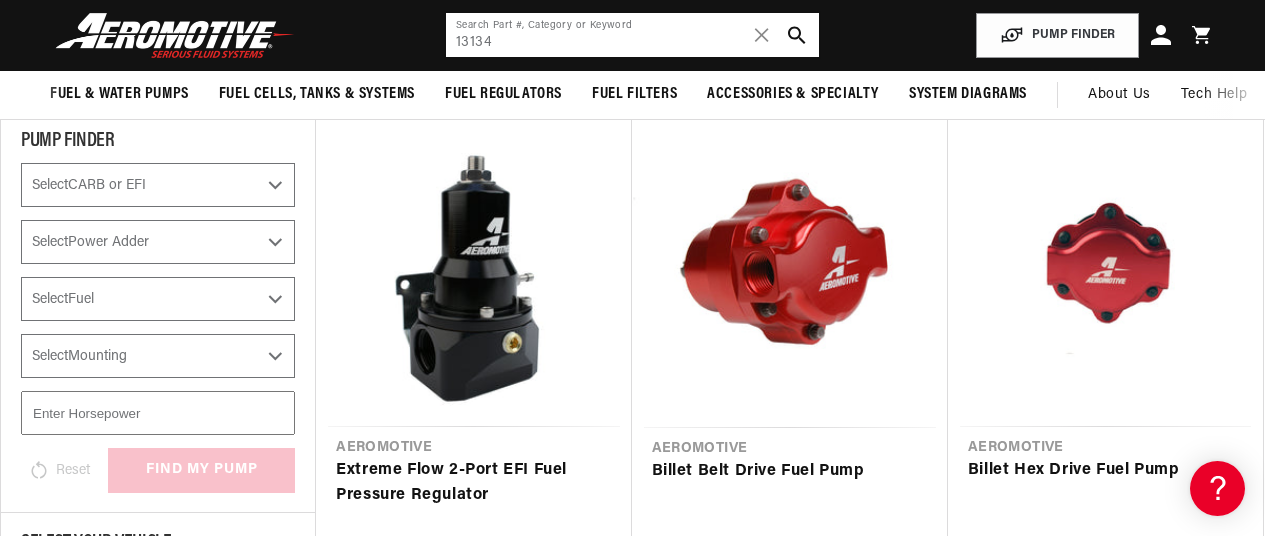 click on "13134" 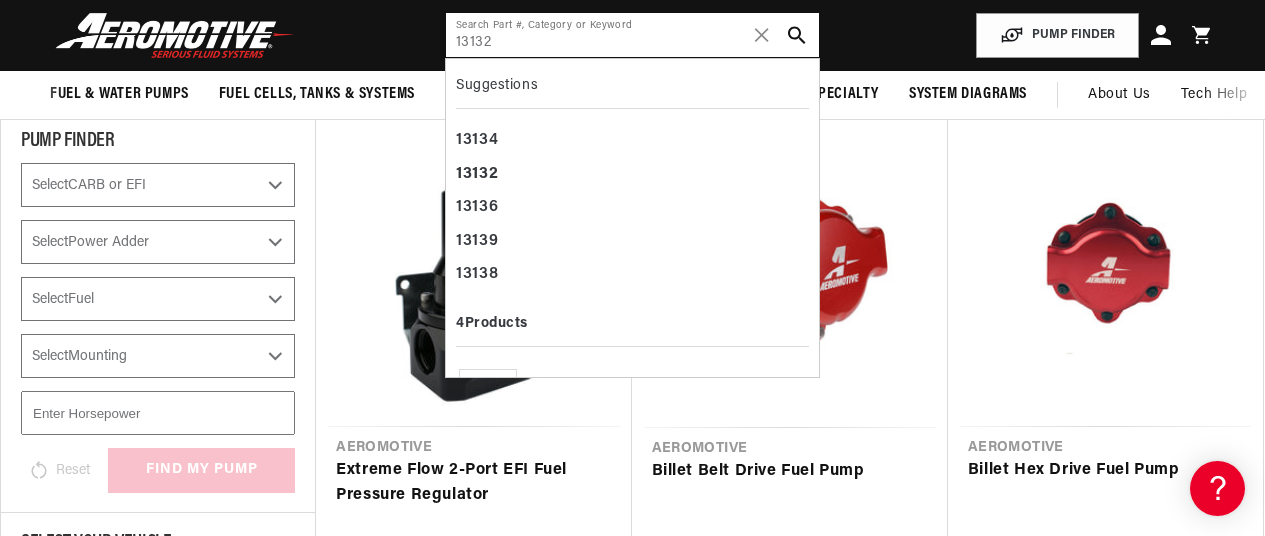 type on "13132" 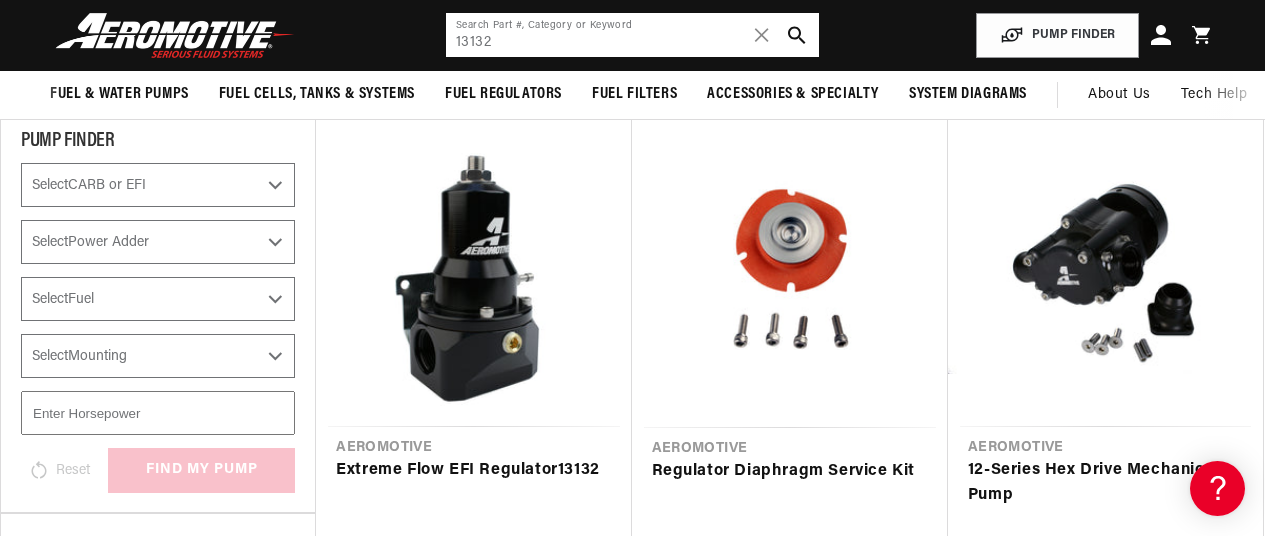 scroll, scrollTop: 0, scrollLeft: 995, axis: horizontal 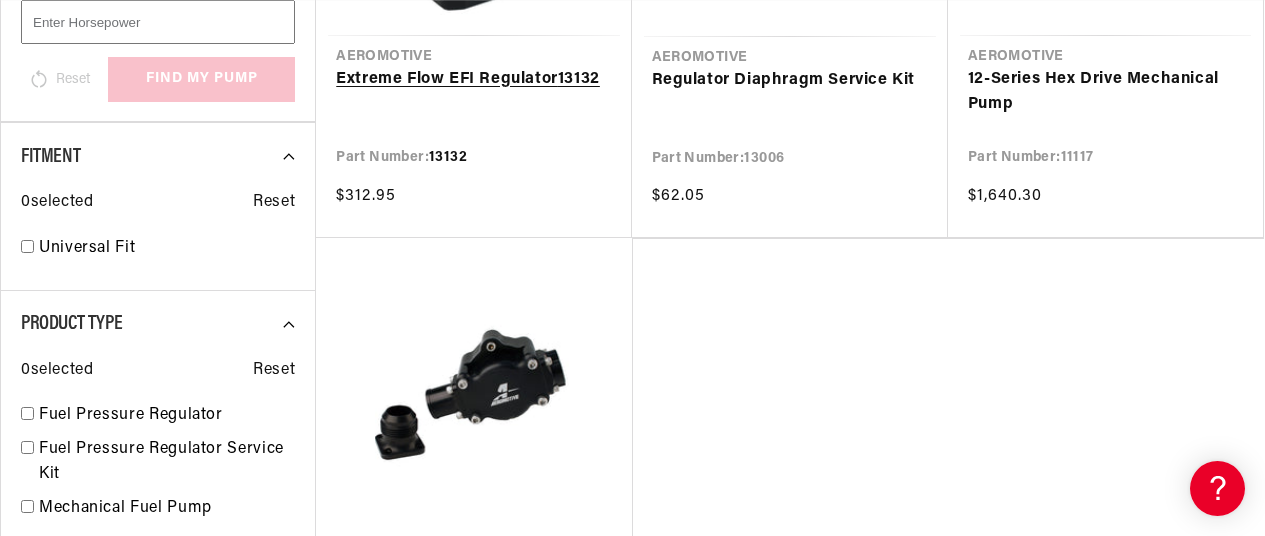 click on "Extreme Flow EFI Regulator  13132" at bounding box center [473, 80] 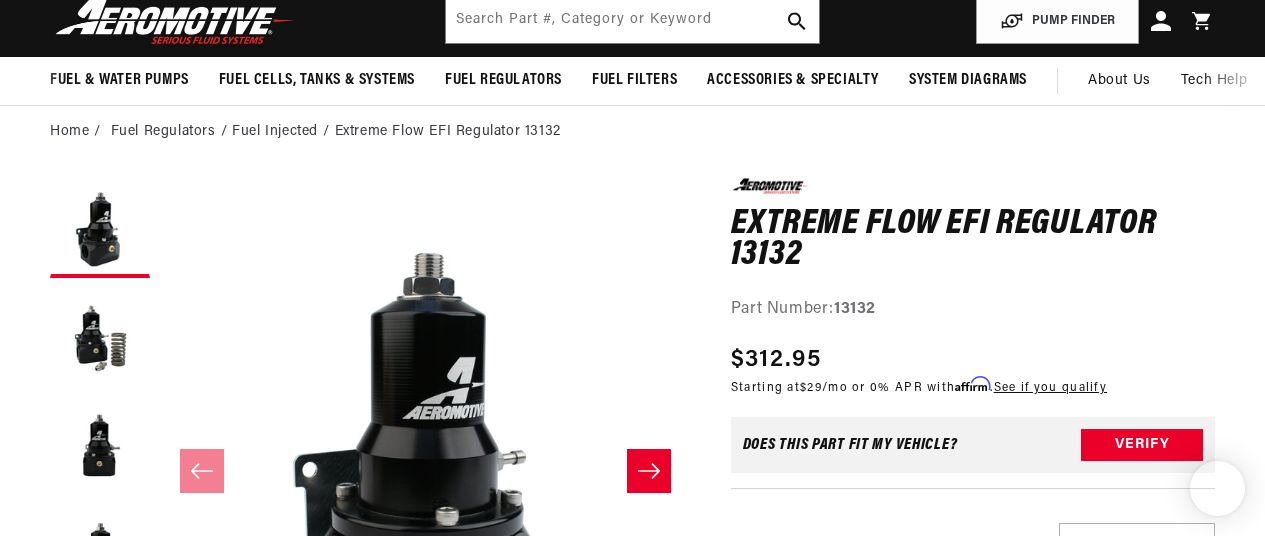 scroll, scrollTop: 100, scrollLeft: 0, axis: vertical 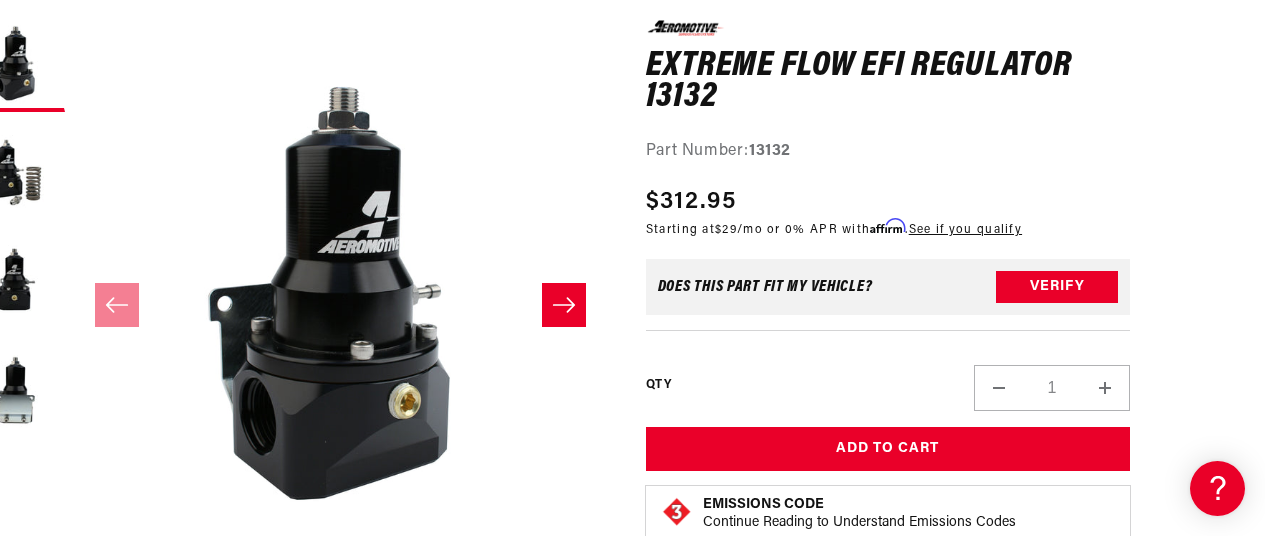 drag, startPoint x: 1264, startPoint y: 69, endPoint x: 1263, endPoint y: 95, distance: 26.019224 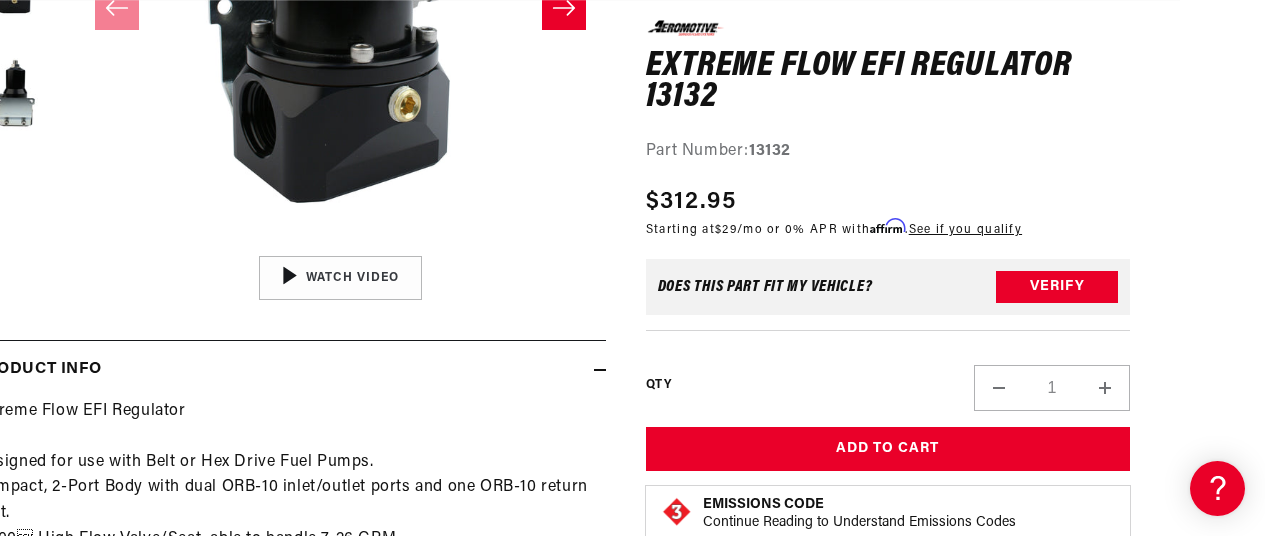 scroll, scrollTop: 578, scrollLeft: 107, axis: both 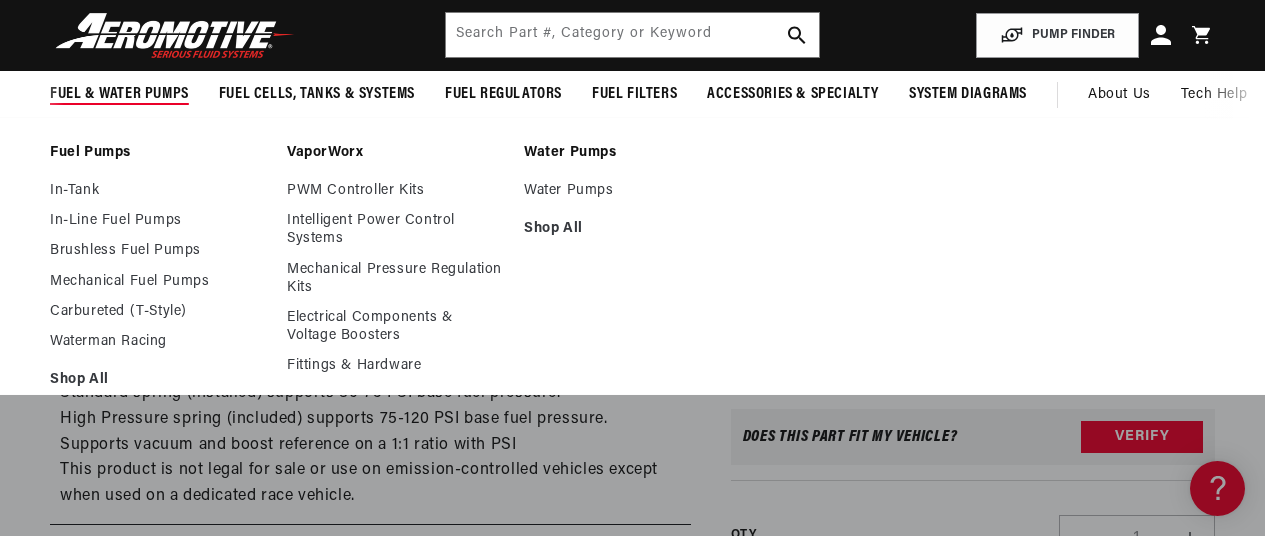 click on "Fuel & Water Pumps" at bounding box center [119, 94] 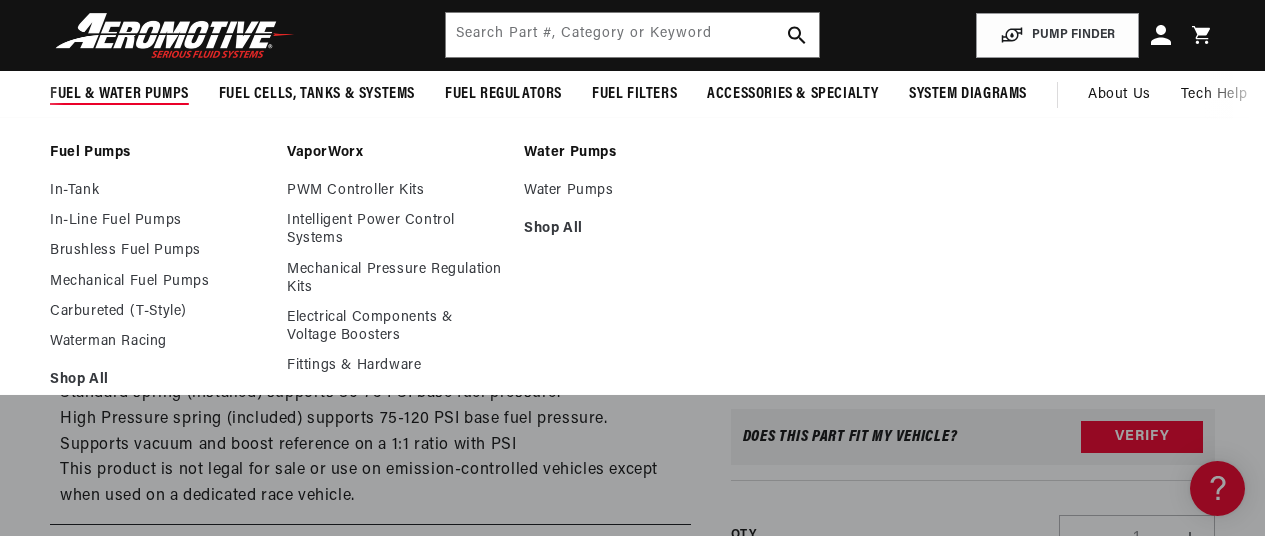 scroll, scrollTop: 0, scrollLeft: 0, axis: both 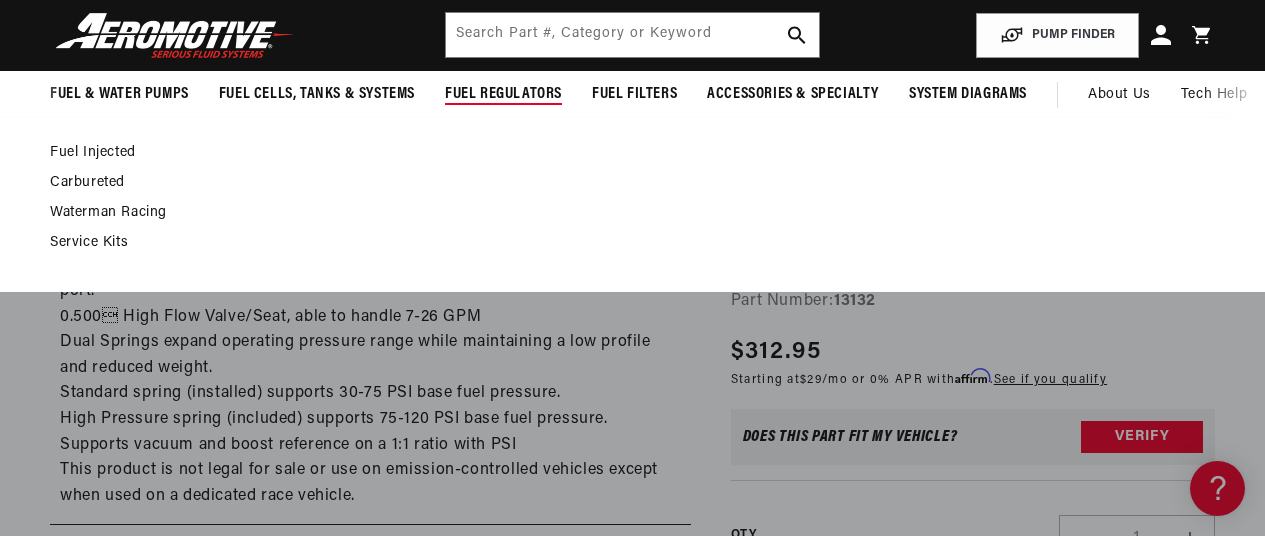 click on "Waterman Racing" at bounding box center [622, 213] 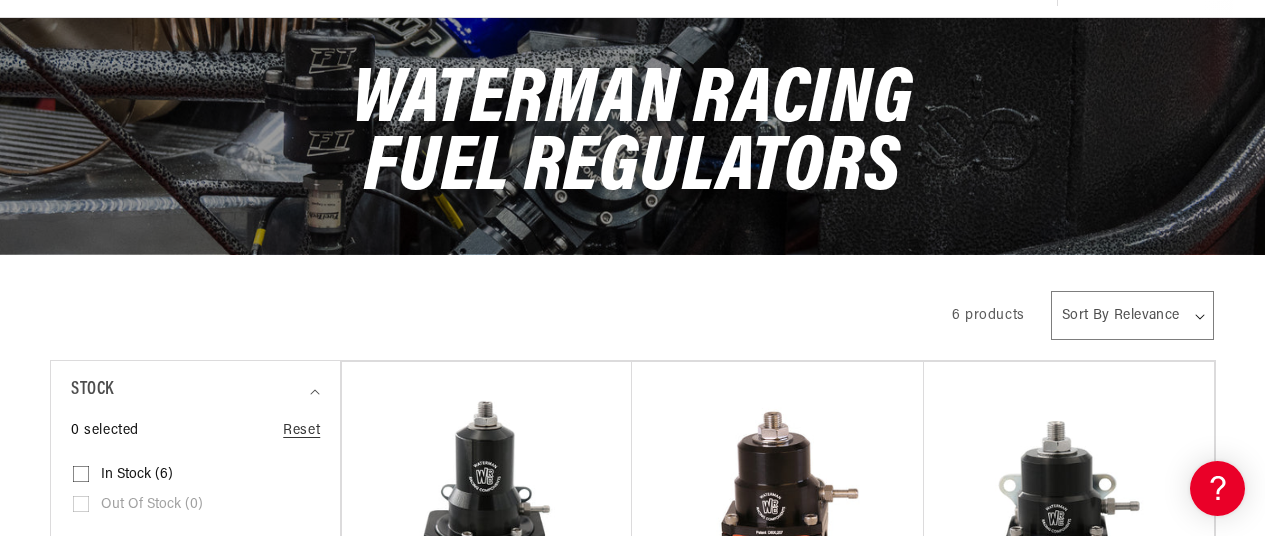 scroll, scrollTop: 233, scrollLeft: 0, axis: vertical 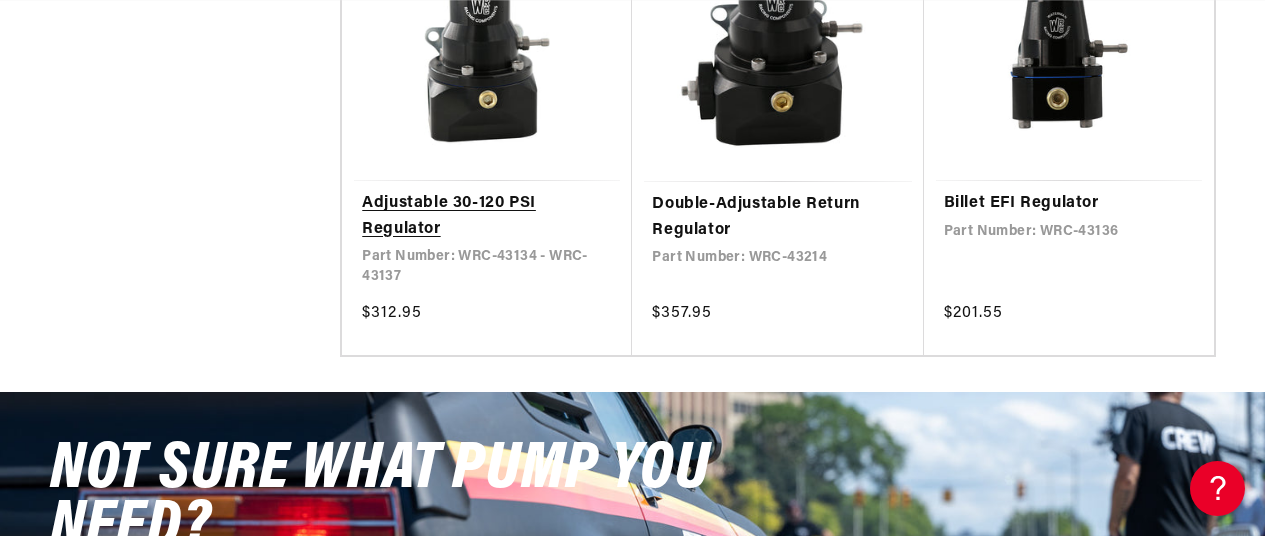 click on "Adjustable 30-120 PSI Regulator" at bounding box center (487, 216) 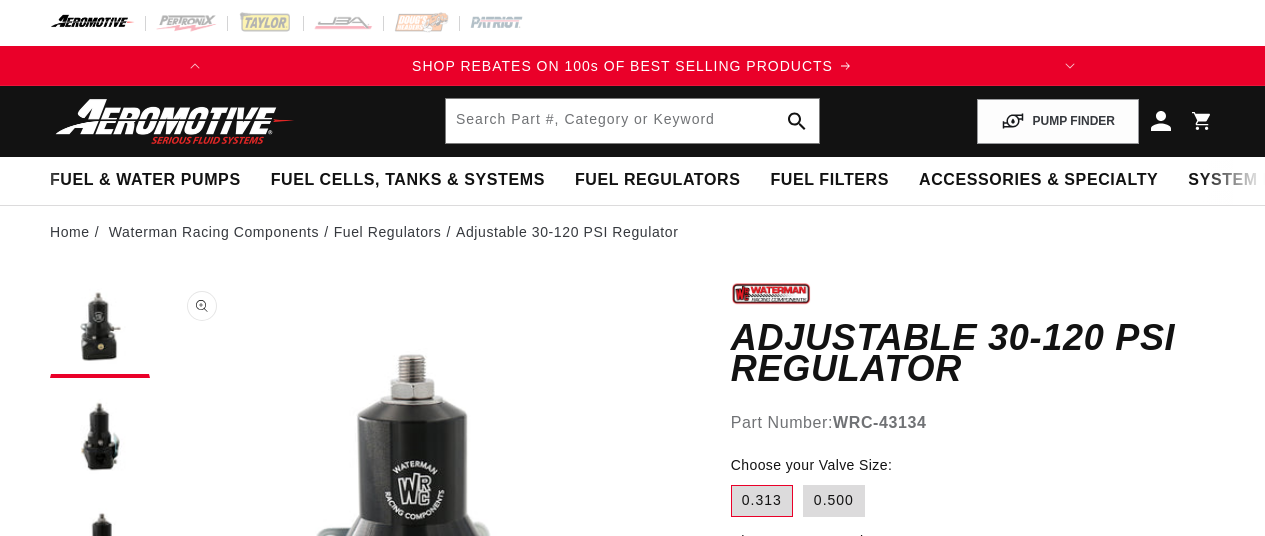 scroll, scrollTop: 0, scrollLeft: 0, axis: both 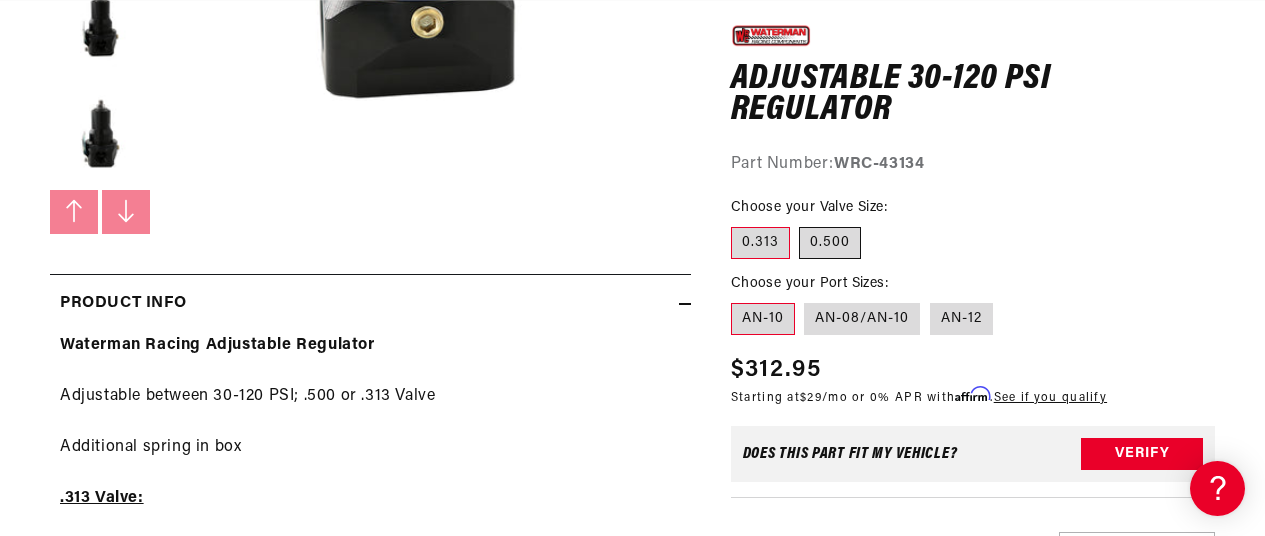 click on "0.500" at bounding box center [830, 243] 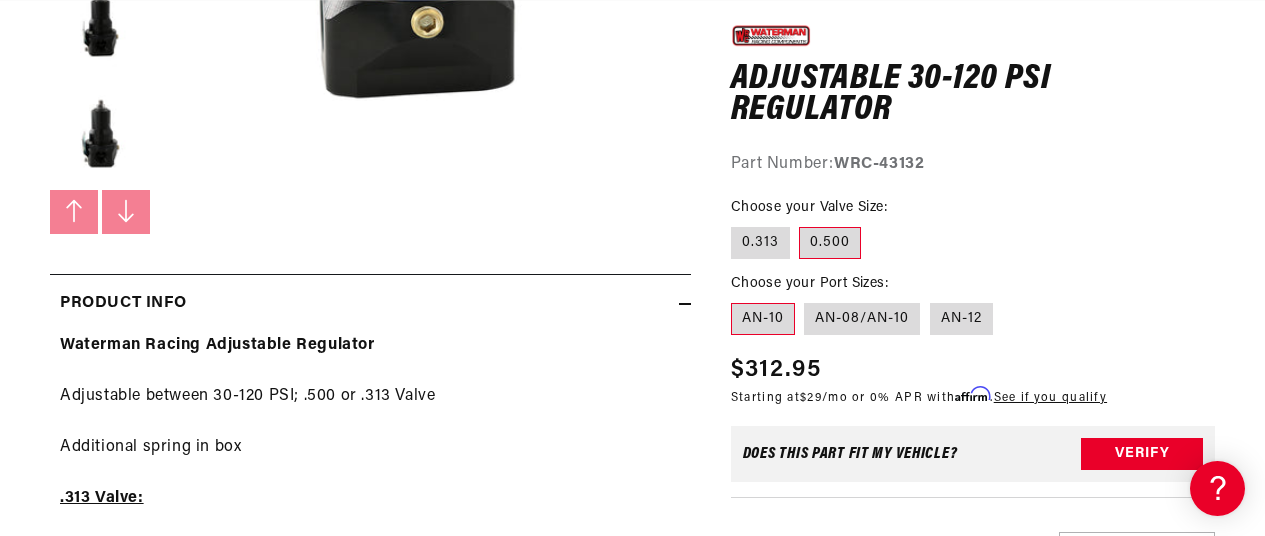 scroll, scrollTop: 651, scrollLeft: 0, axis: vertical 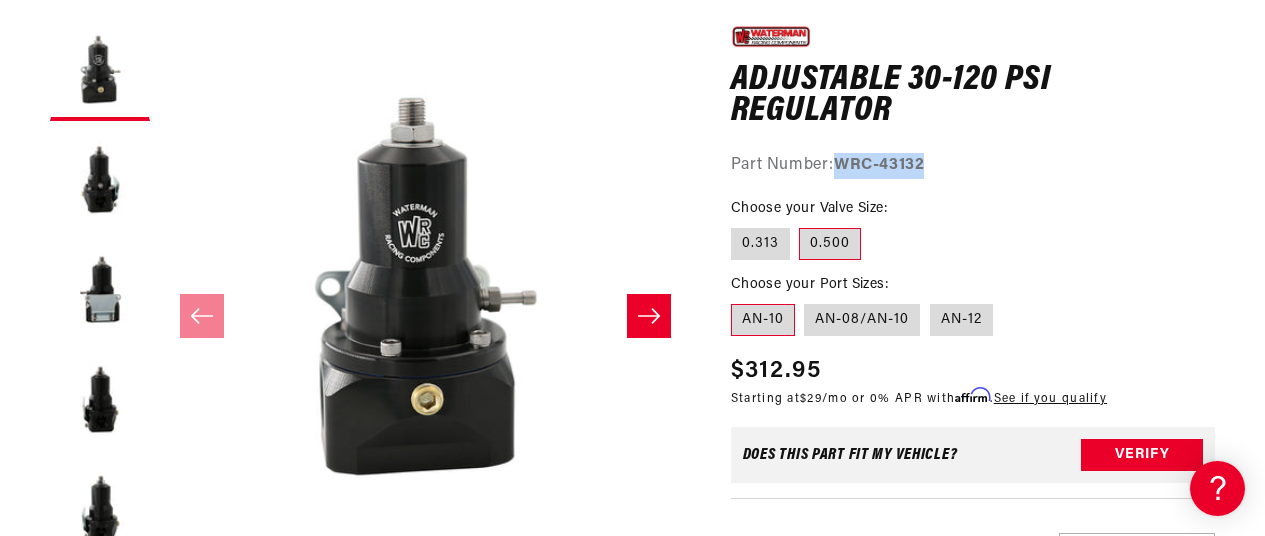drag, startPoint x: 910, startPoint y: 338, endPoint x: 1018, endPoint y: 338, distance: 108 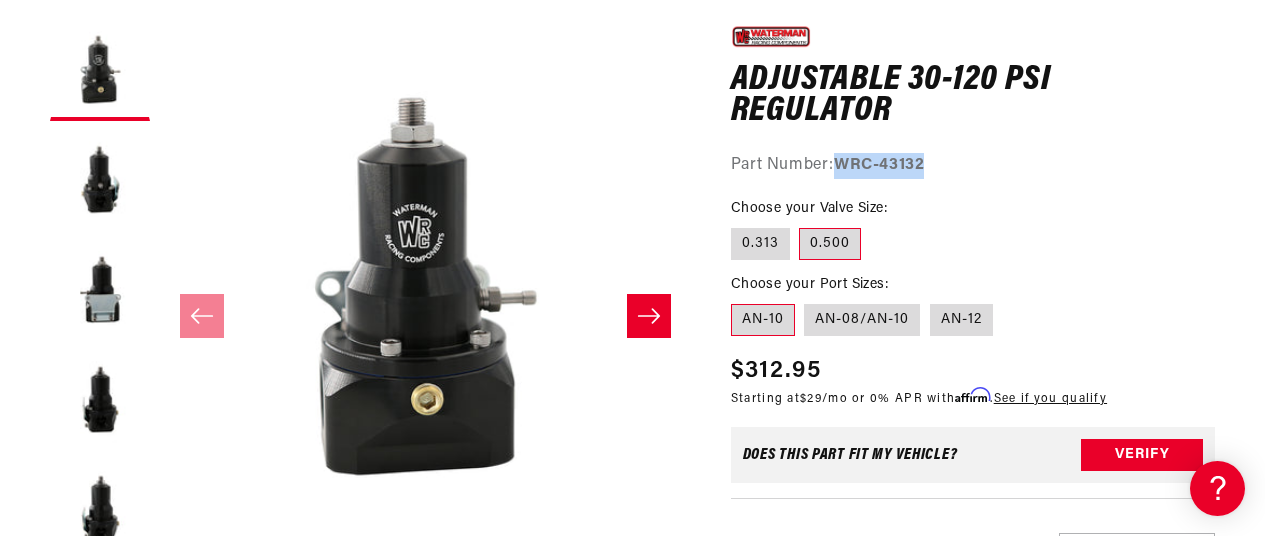 scroll, scrollTop: 0, scrollLeft: 995, axis: horizontal 